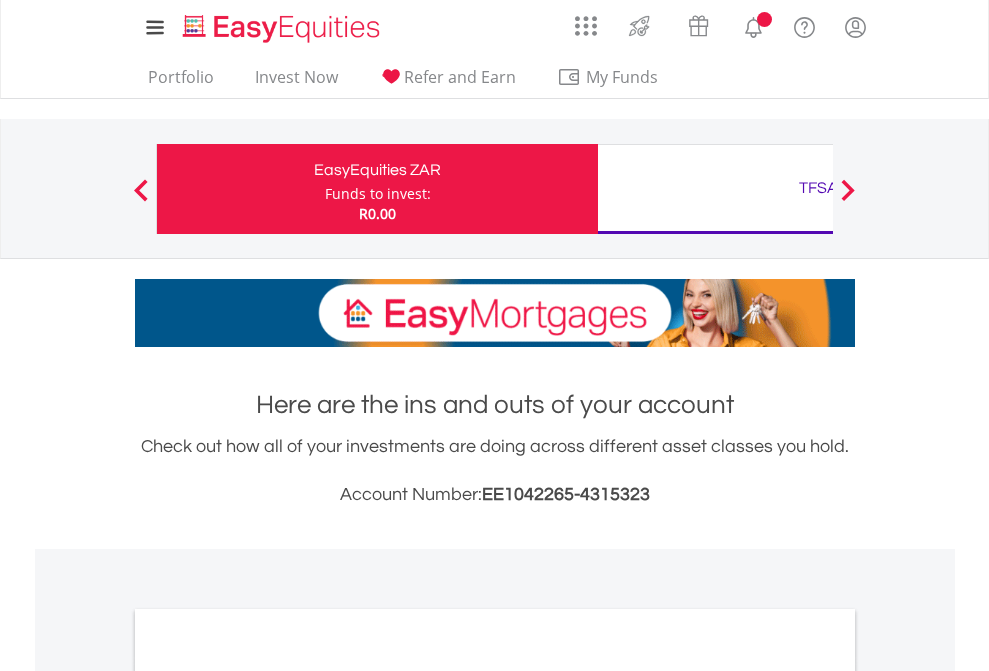 scroll, scrollTop: 0, scrollLeft: 0, axis: both 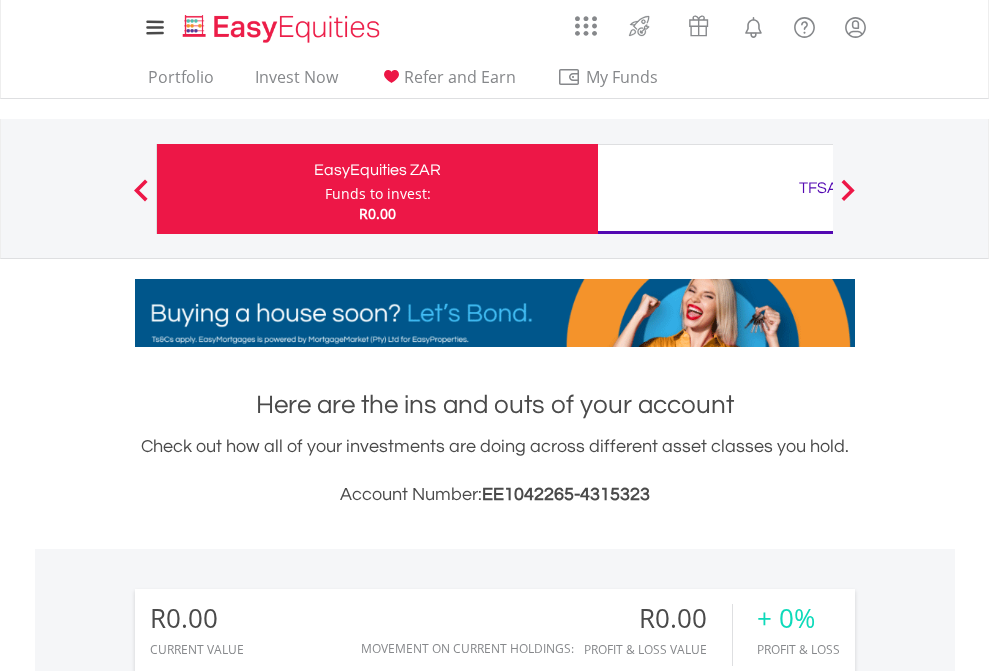 click on "Funds to invest:" at bounding box center [378, 194] 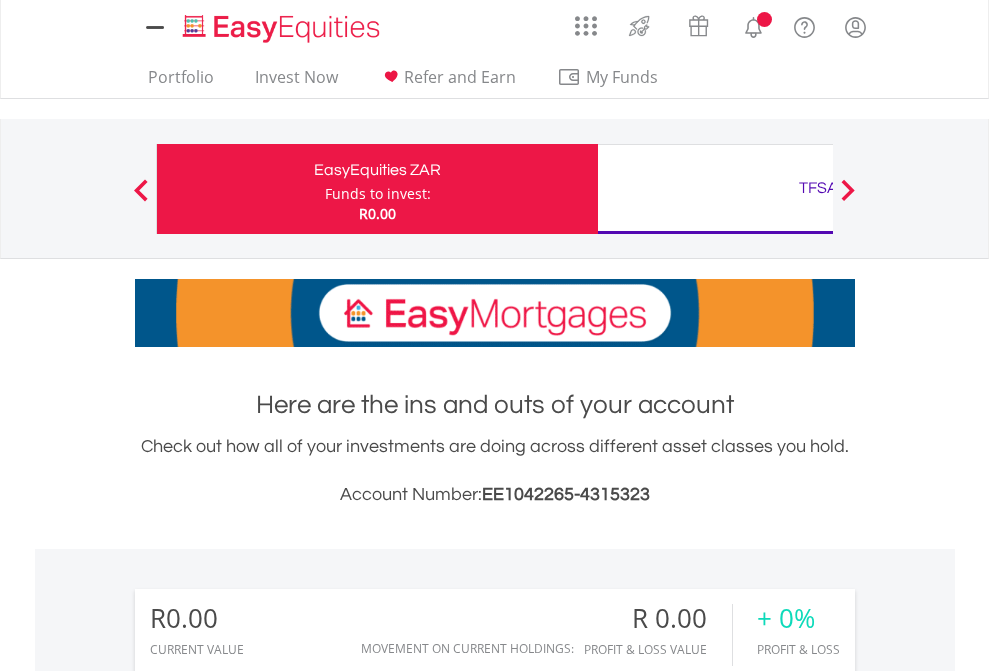 scroll, scrollTop: 0, scrollLeft: 0, axis: both 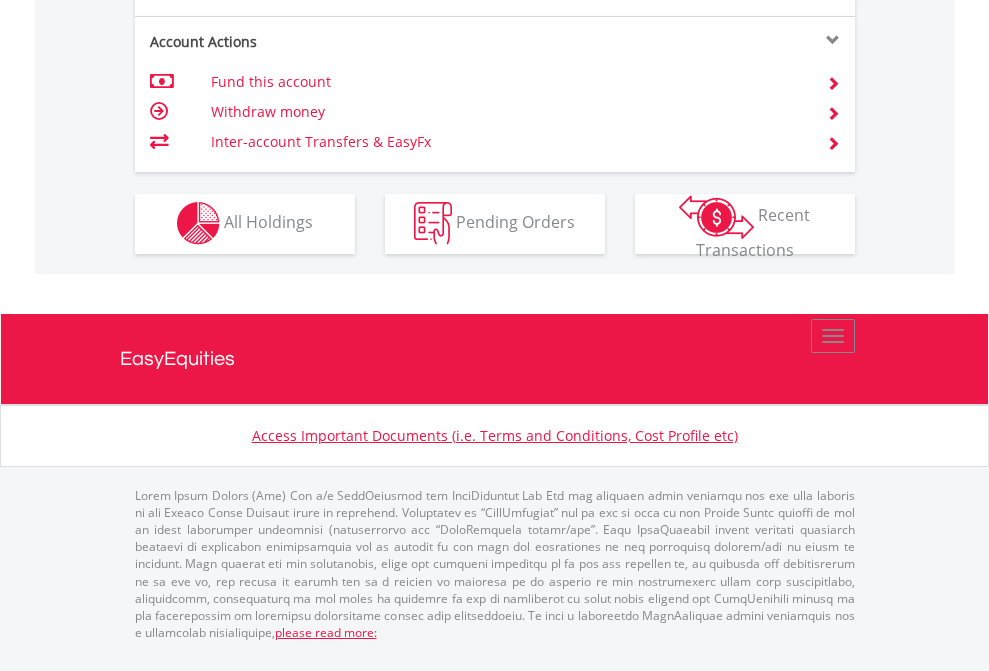 click on "Investment types" at bounding box center (706, -353) 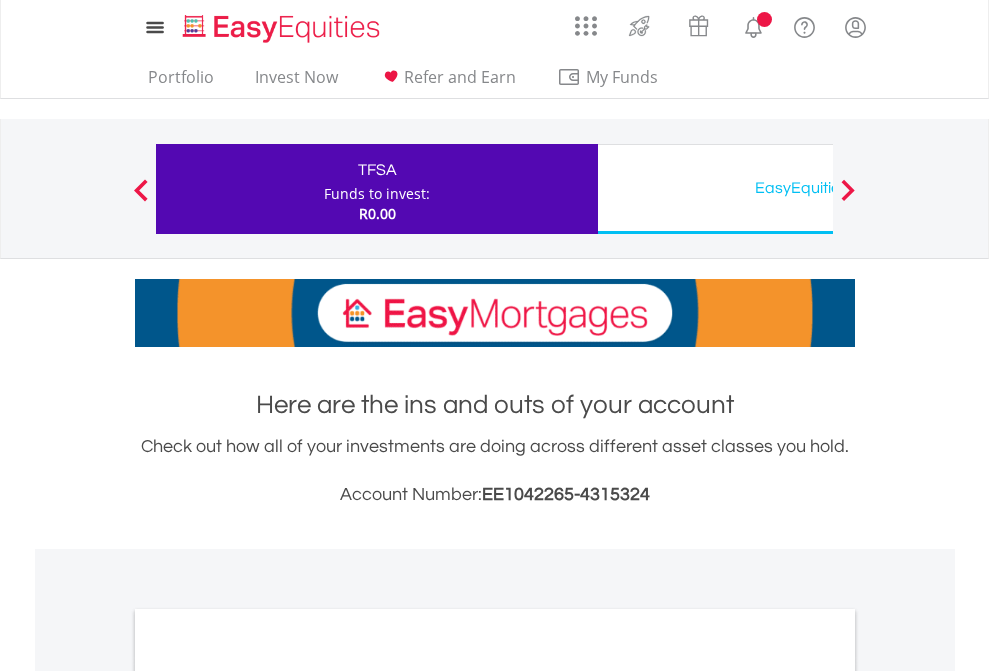 scroll, scrollTop: 0, scrollLeft: 0, axis: both 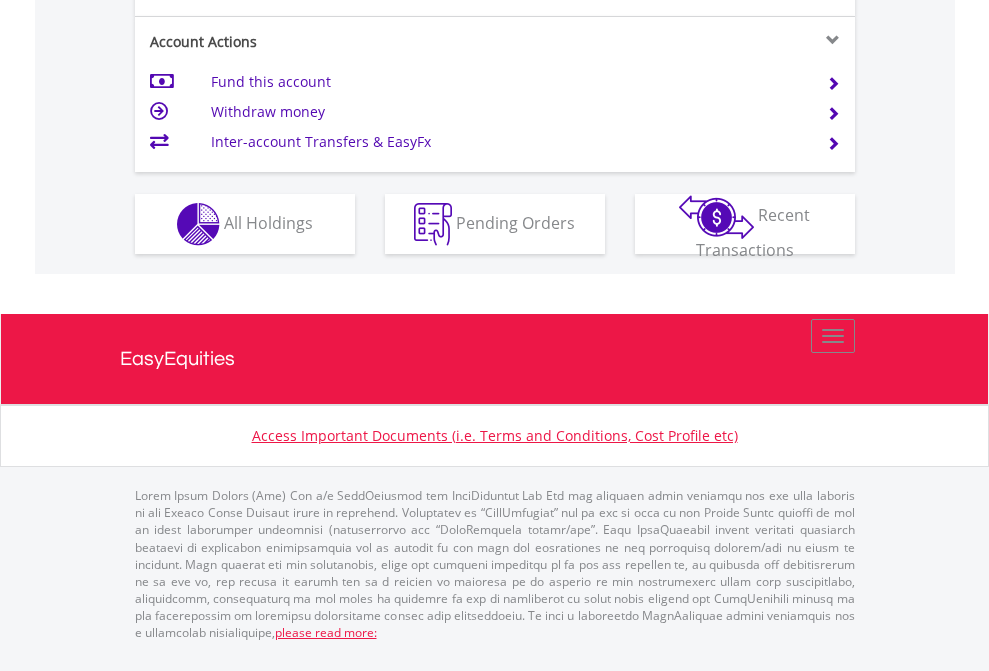 click on "Investment types" at bounding box center (706, -337) 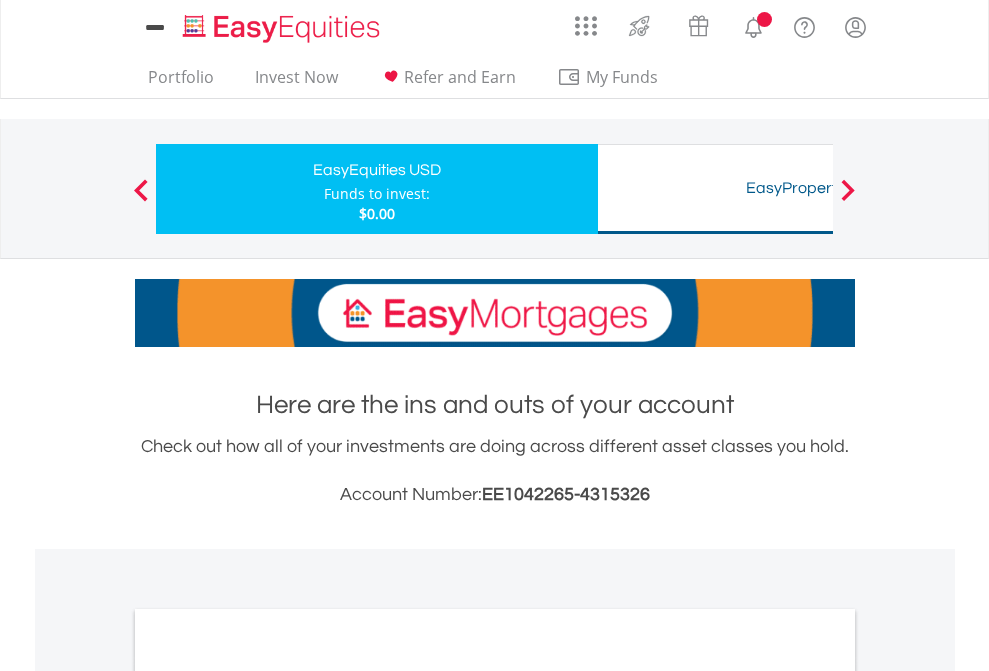 scroll, scrollTop: 0, scrollLeft: 0, axis: both 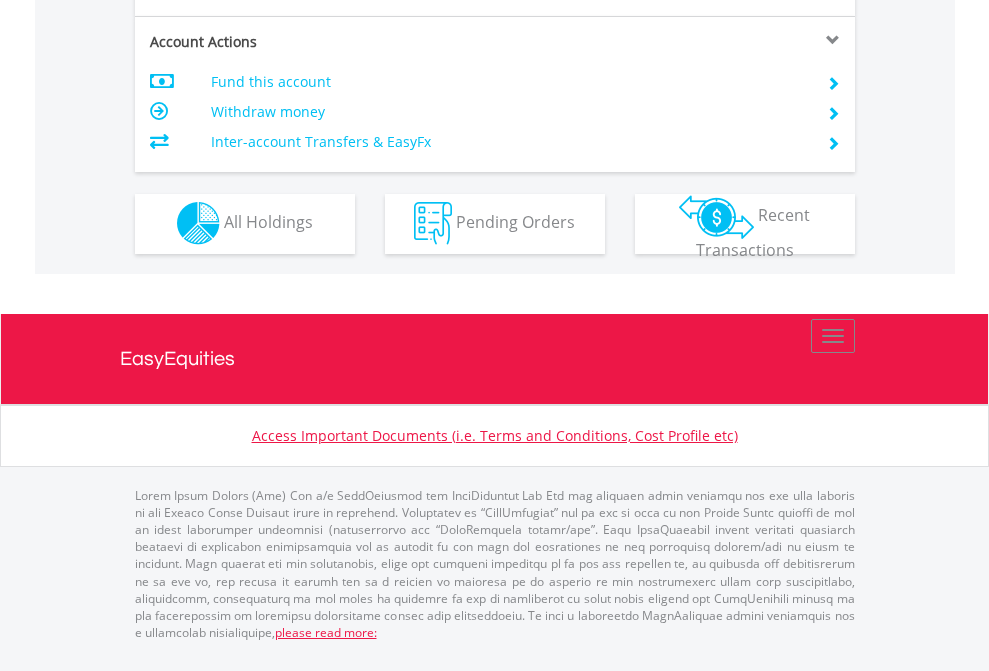 click on "Investment types" at bounding box center [706, -353] 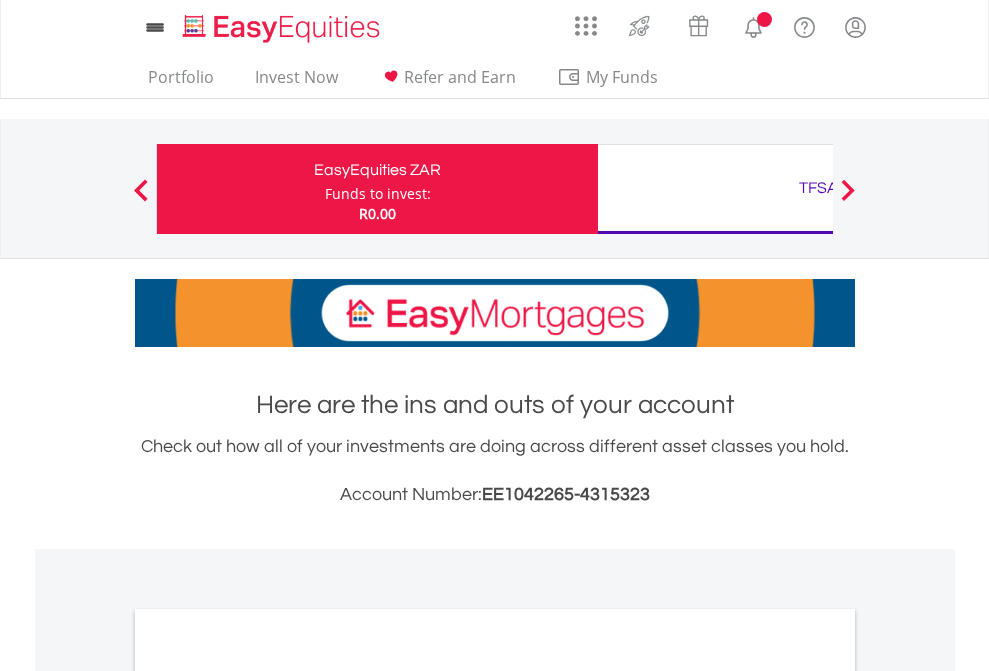 scroll, scrollTop: 0, scrollLeft: 0, axis: both 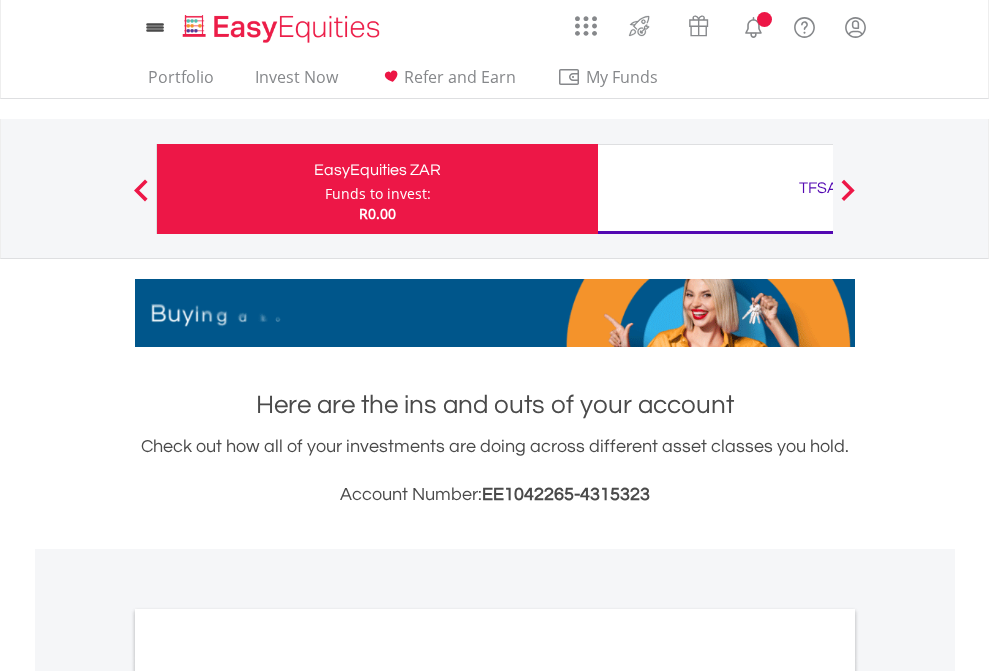 click on "All Holdings" at bounding box center (268, 1096) 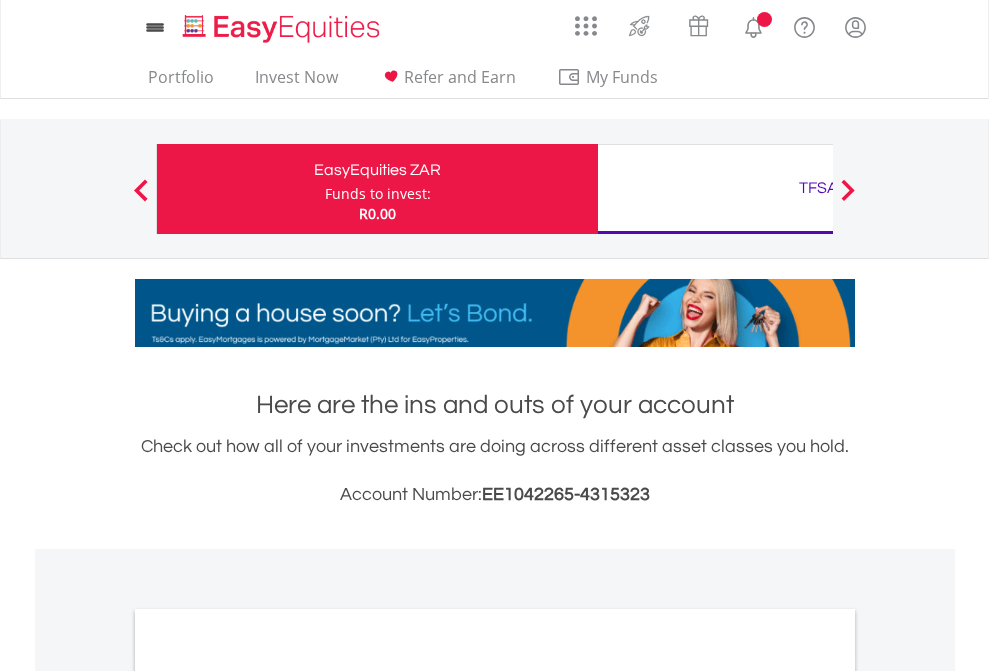 scroll, scrollTop: 1202, scrollLeft: 0, axis: vertical 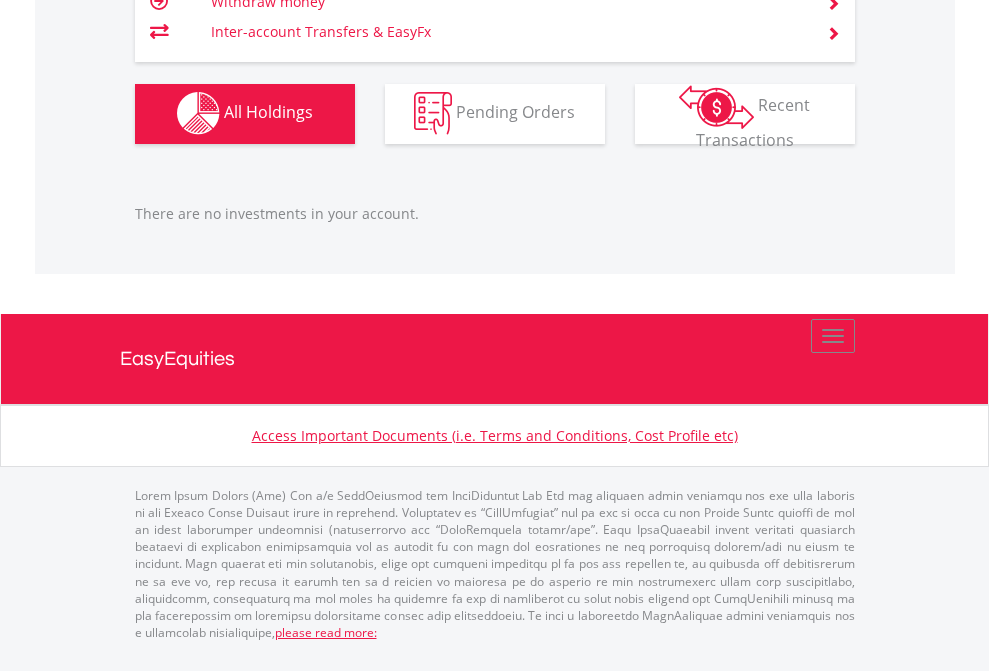 click on "TFSA" at bounding box center [818, -1142] 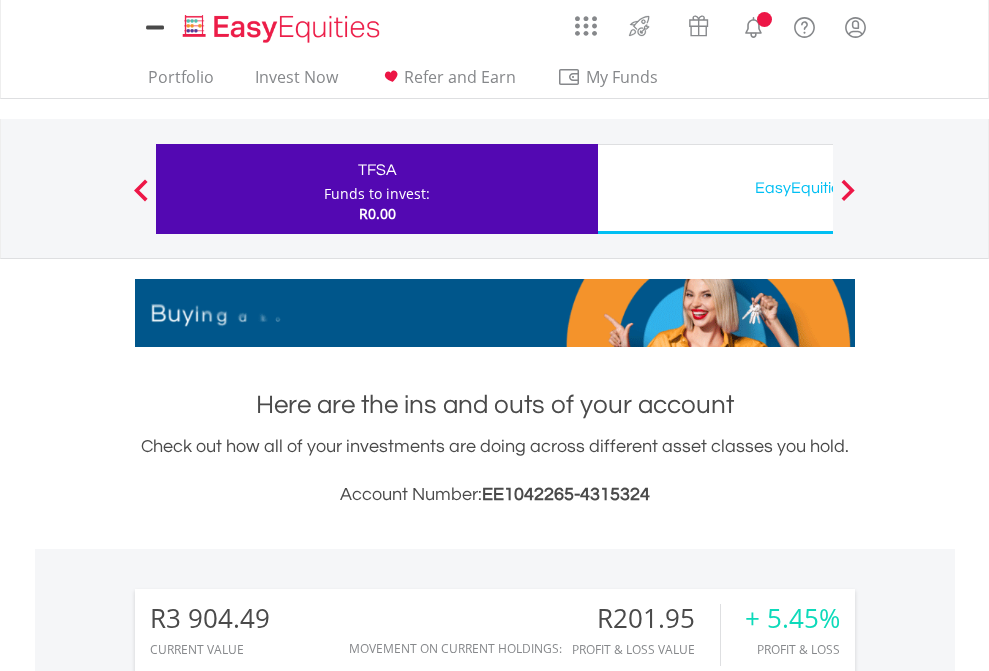 scroll, scrollTop: 0, scrollLeft: 0, axis: both 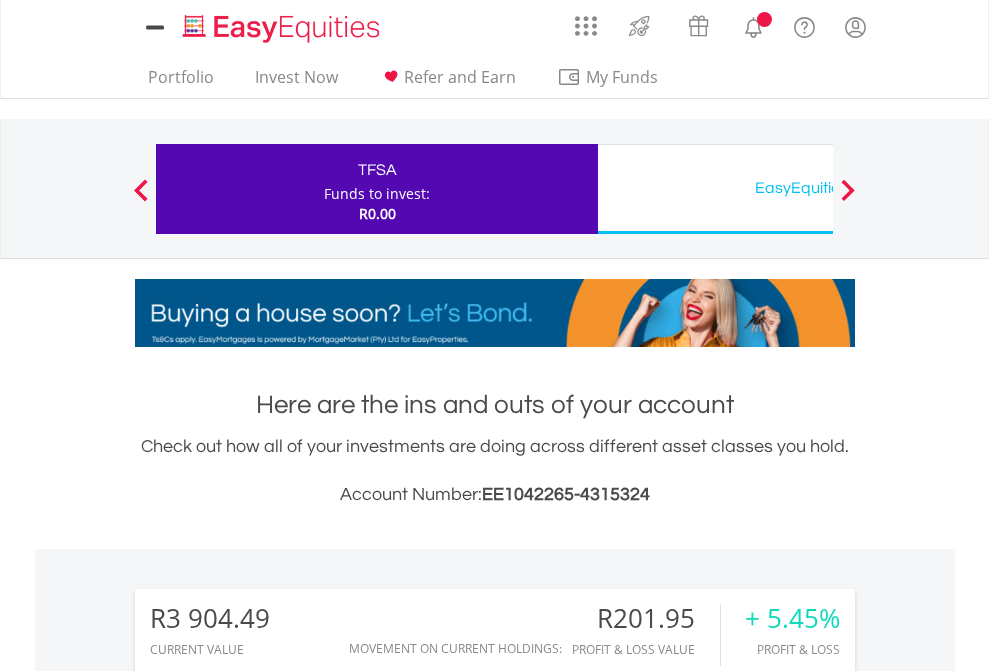 click on "All Holdings" at bounding box center (268, 1546) 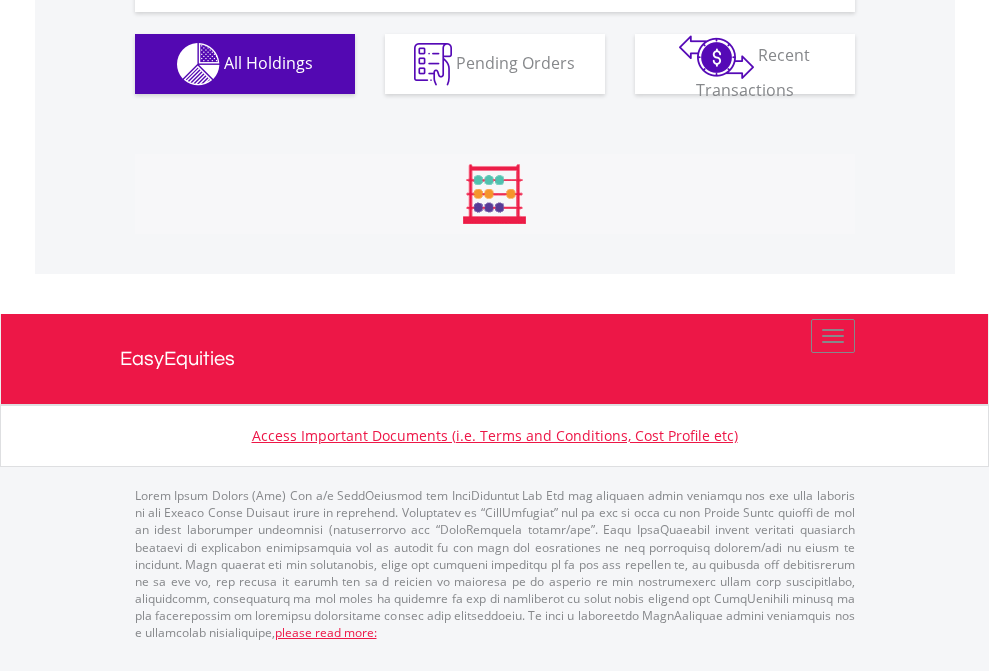 scroll, scrollTop: 2304, scrollLeft: 0, axis: vertical 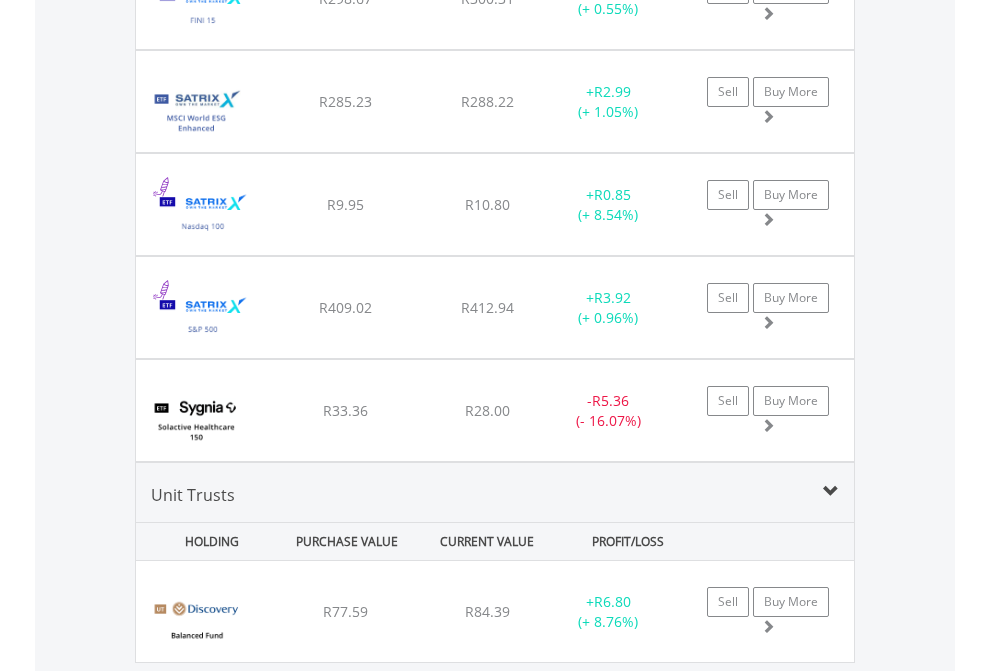 click on "EasyEquities USD" at bounding box center (818, -2116) 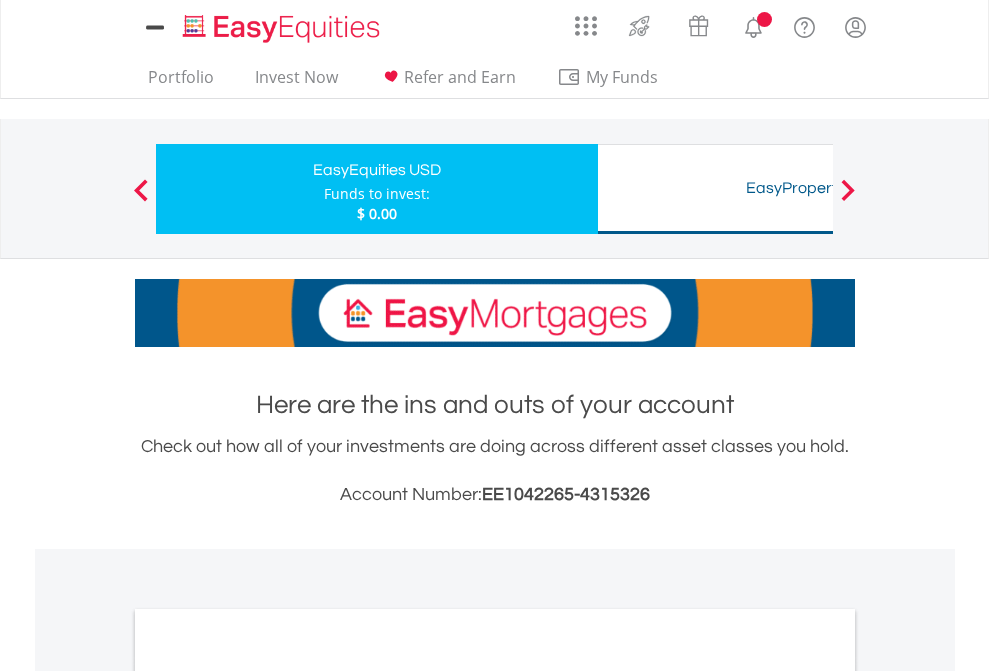scroll, scrollTop: 0, scrollLeft: 0, axis: both 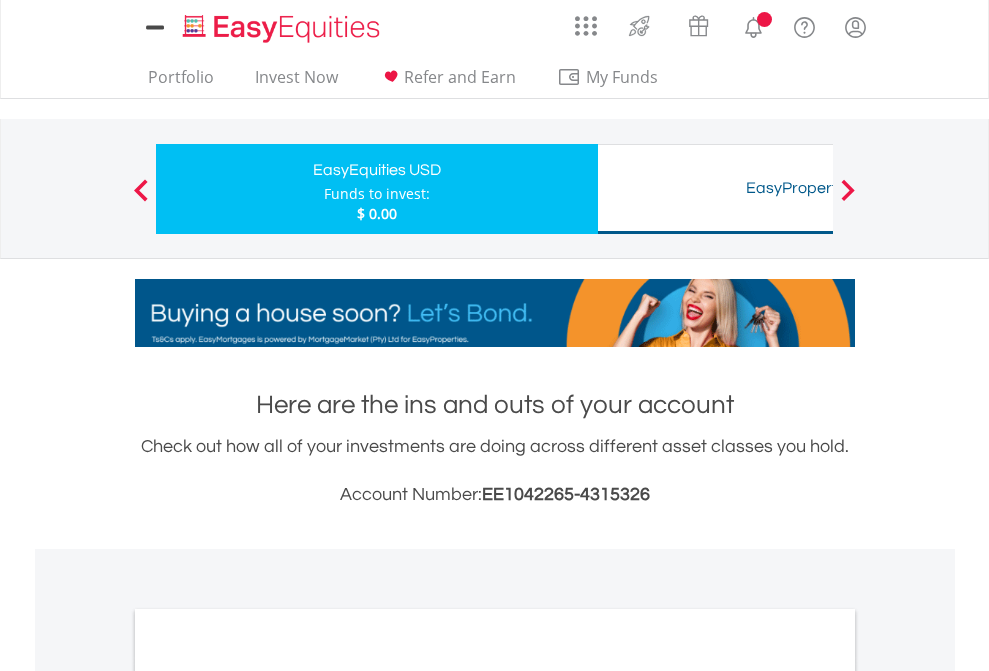 click on "All Holdings" at bounding box center (268, 1096) 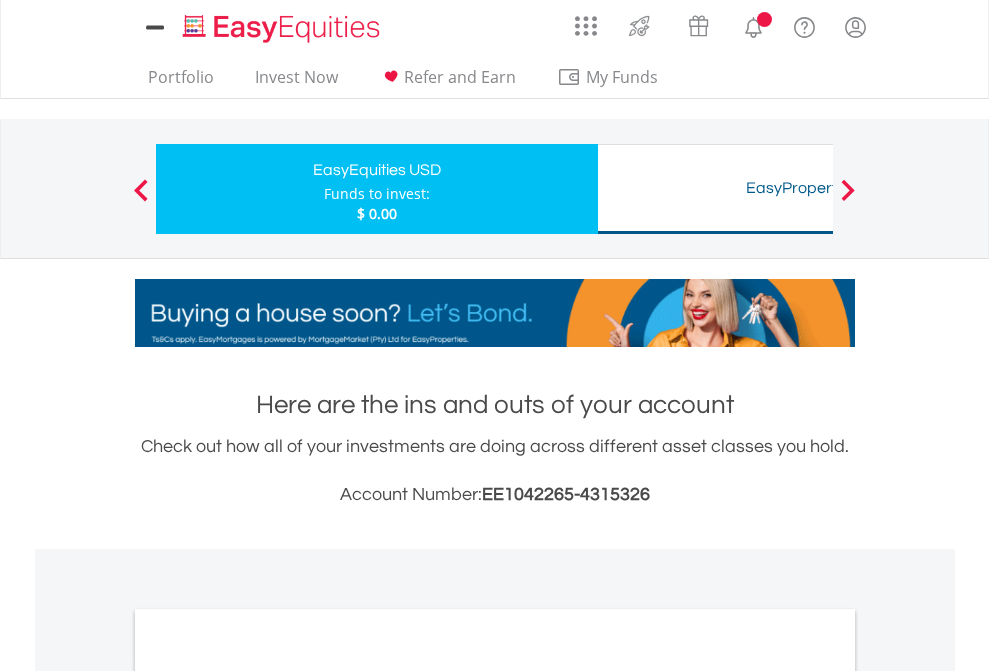 scroll, scrollTop: 1202, scrollLeft: 0, axis: vertical 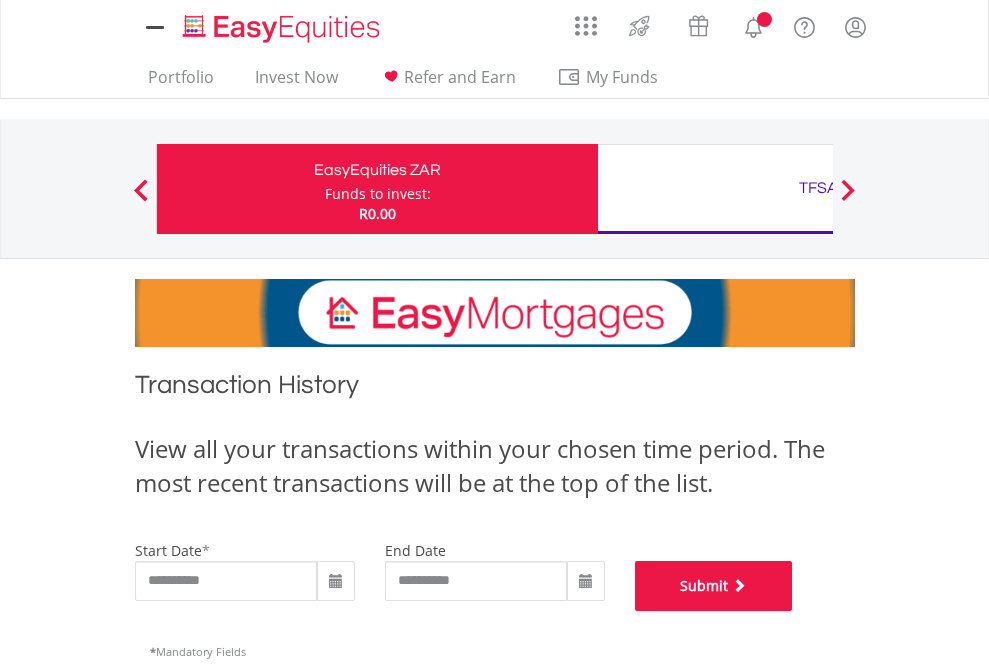 click on "Submit" at bounding box center (714, 586) 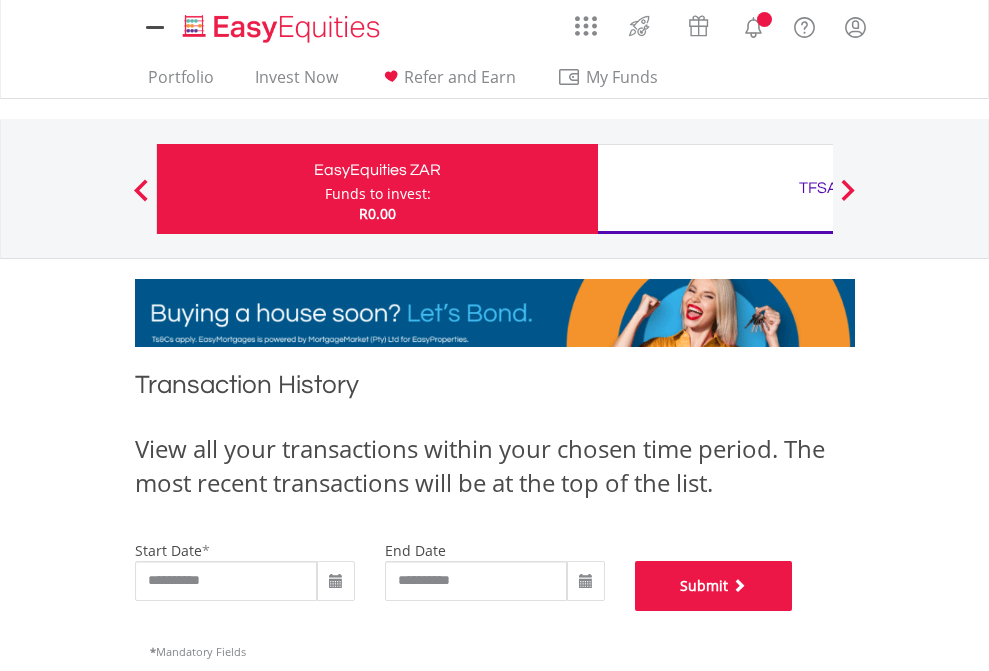 scroll, scrollTop: 811, scrollLeft: 0, axis: vertical 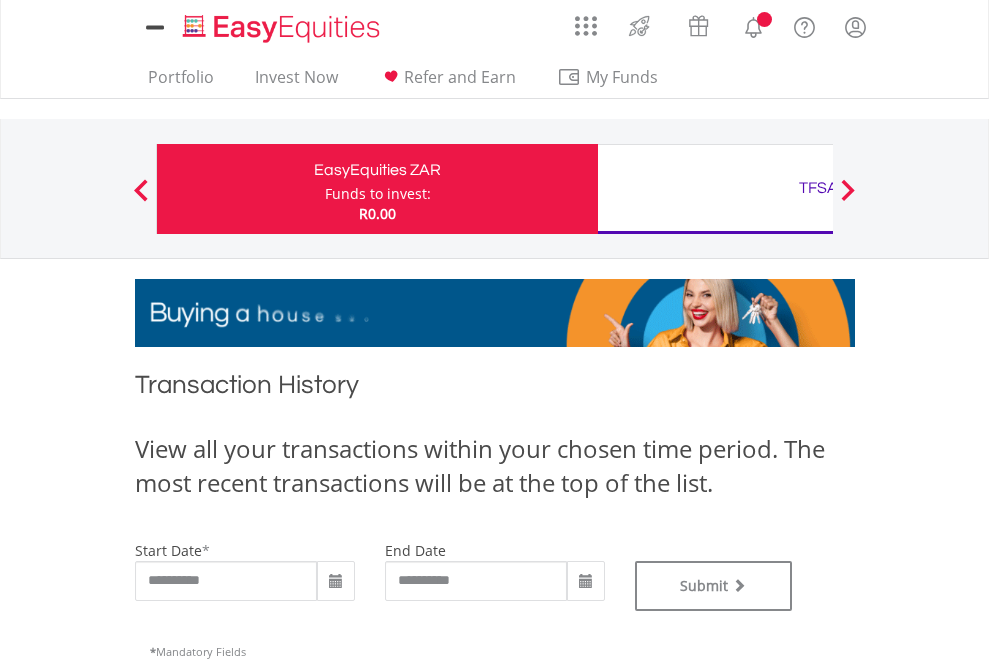 click on "TFSA" at bounding box center (818, 188) 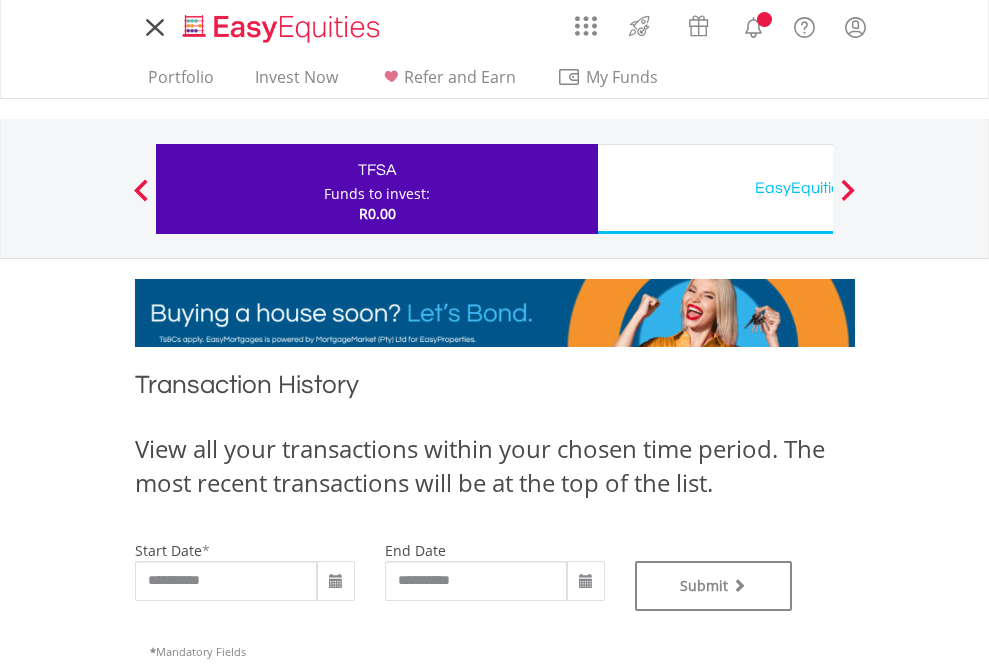 scroll, scrollTop: 0, scrollLeft: 0, axis: both 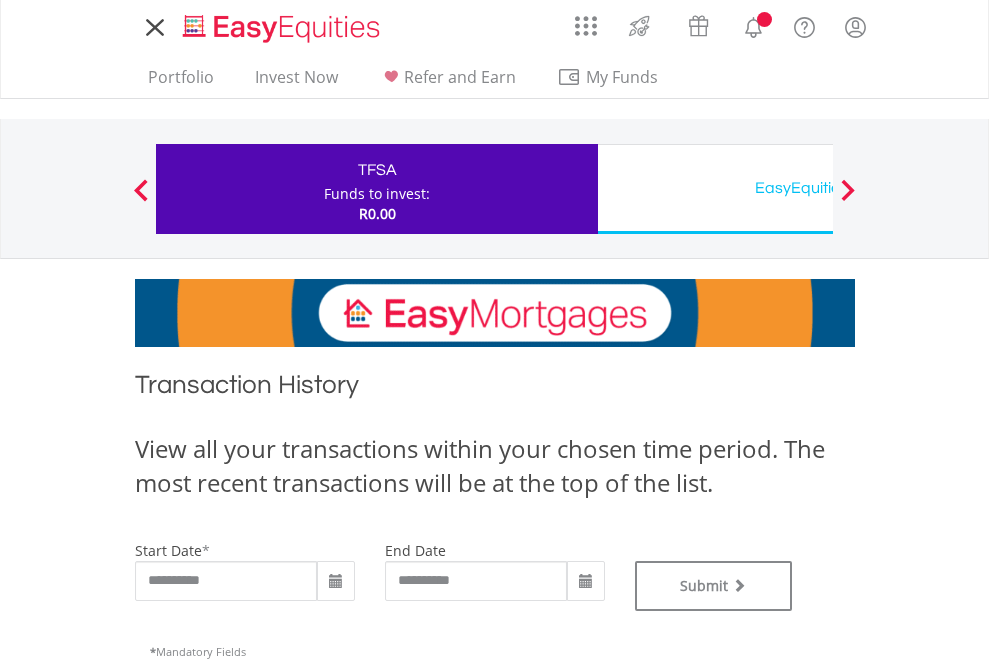 type on "**********" 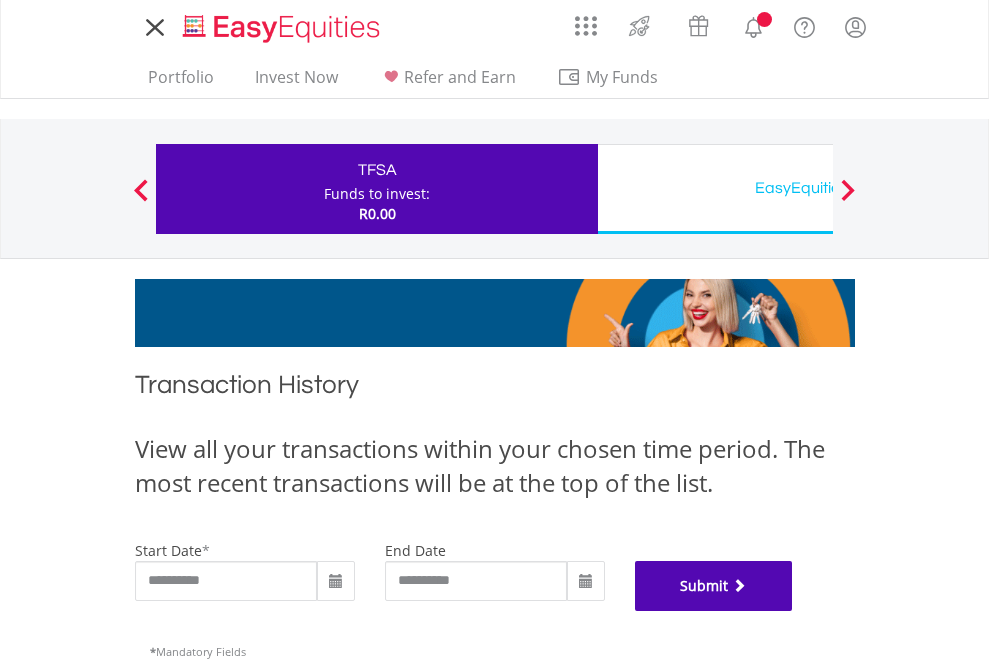 click on "Submit" at bounding box center (714, 586) 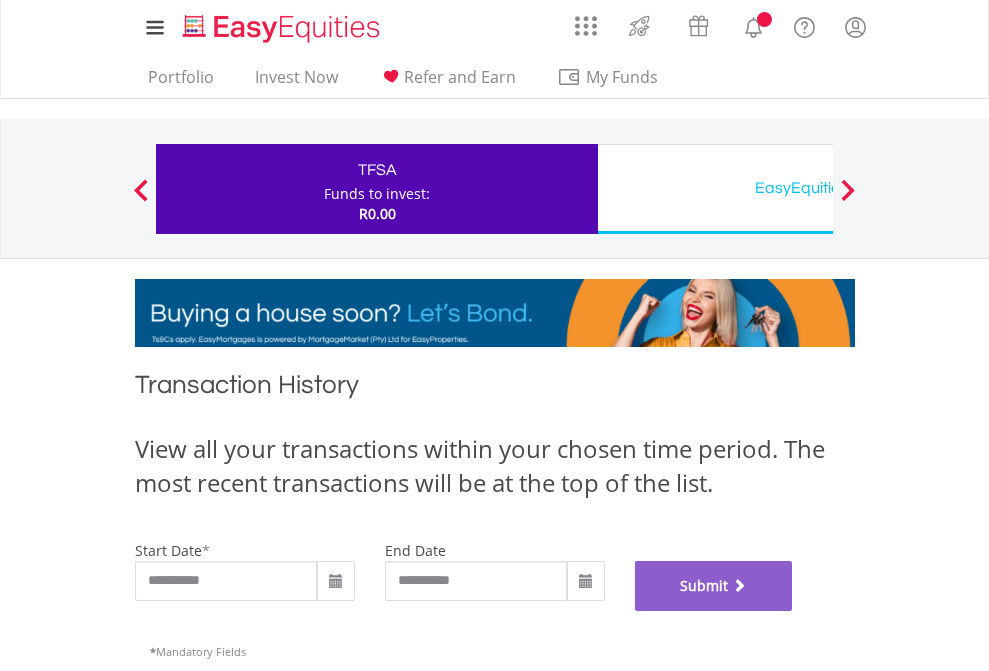 scroll, scrollTop: 811, scrollLeft: 0, axis: vertical 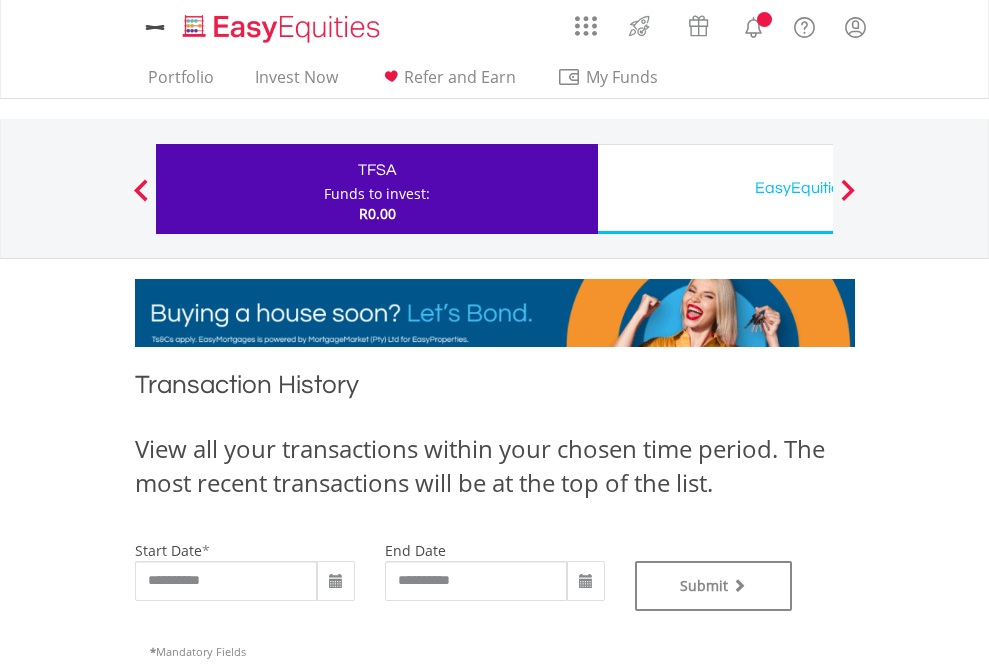 click on "EasyEquities USD" at bounding box center (818, 188) 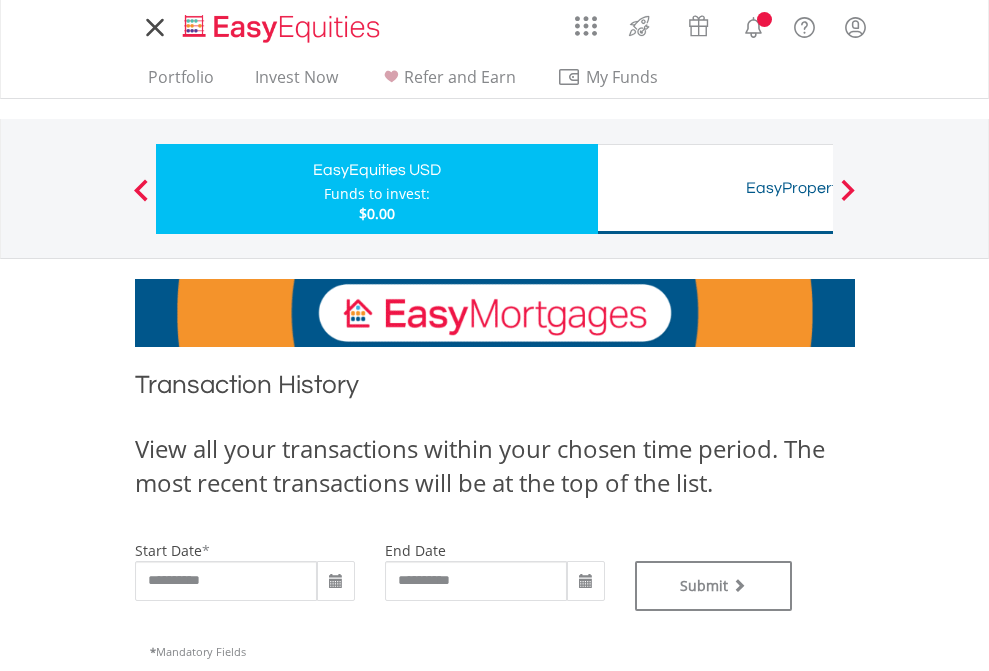 scroll, scrollTop: 0, scrollLeft: 0, axis: both 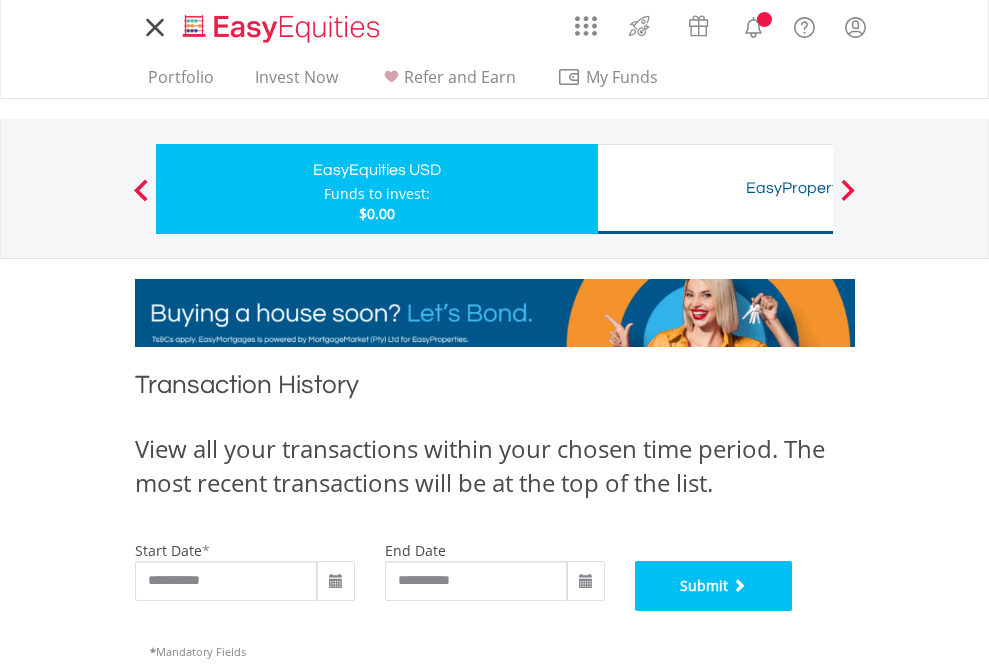 click on "Submit" at bounding box center [714, 586] 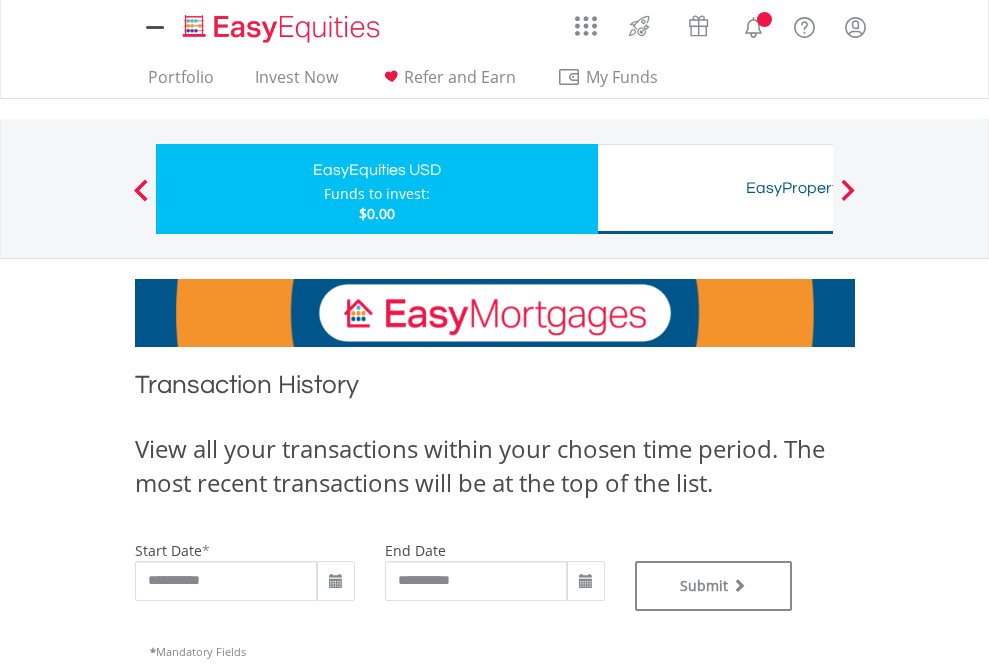 scroll, scrollTop: 0, scrollLeft: 0, axis: both 